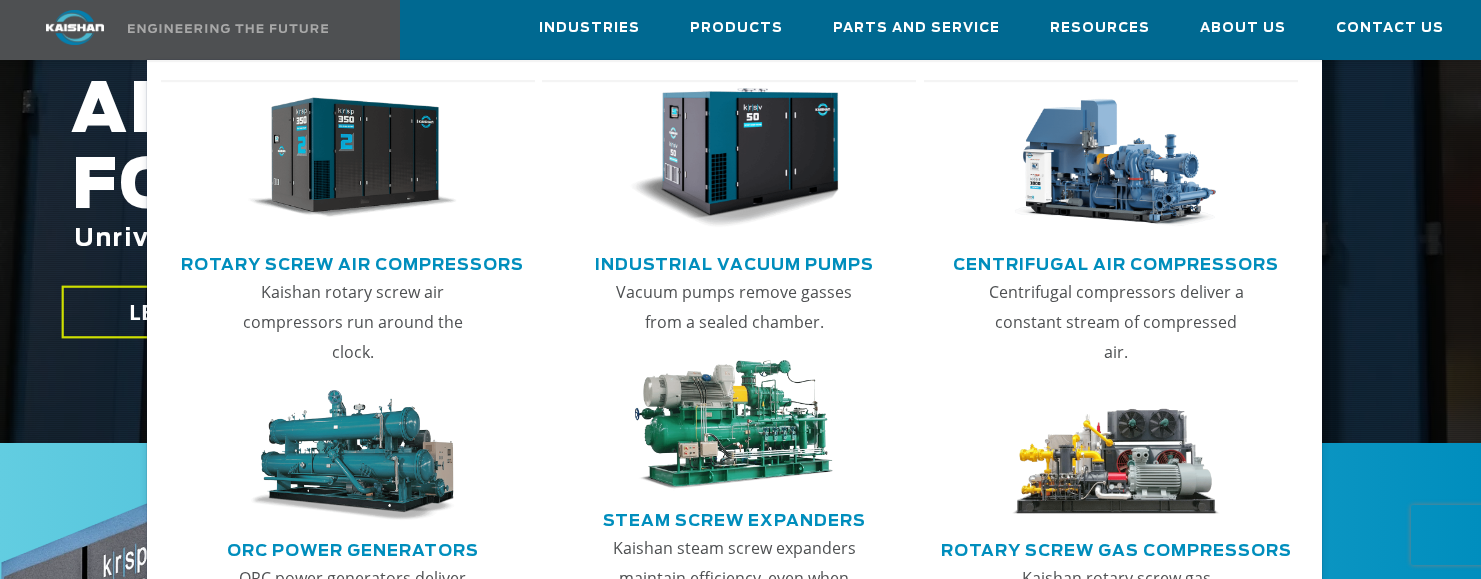 scroll, scrollTop: 400, scrollLeft: 0, axis: vertical 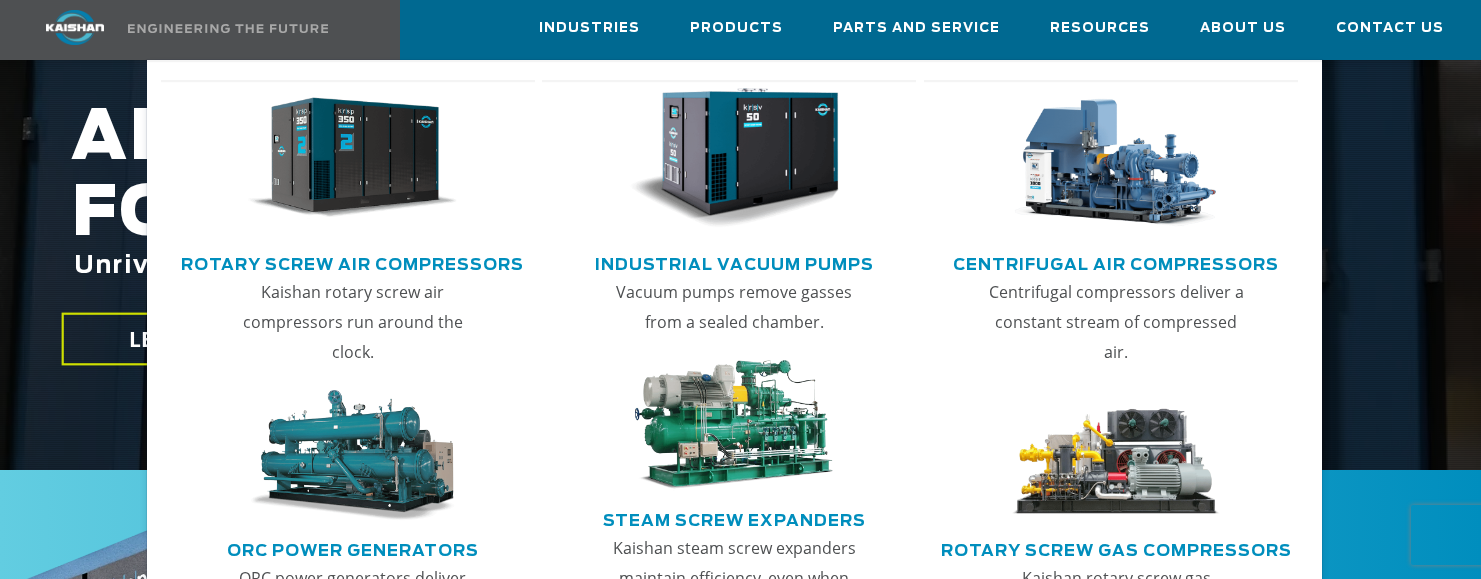 click at bounding box center [734, 163] 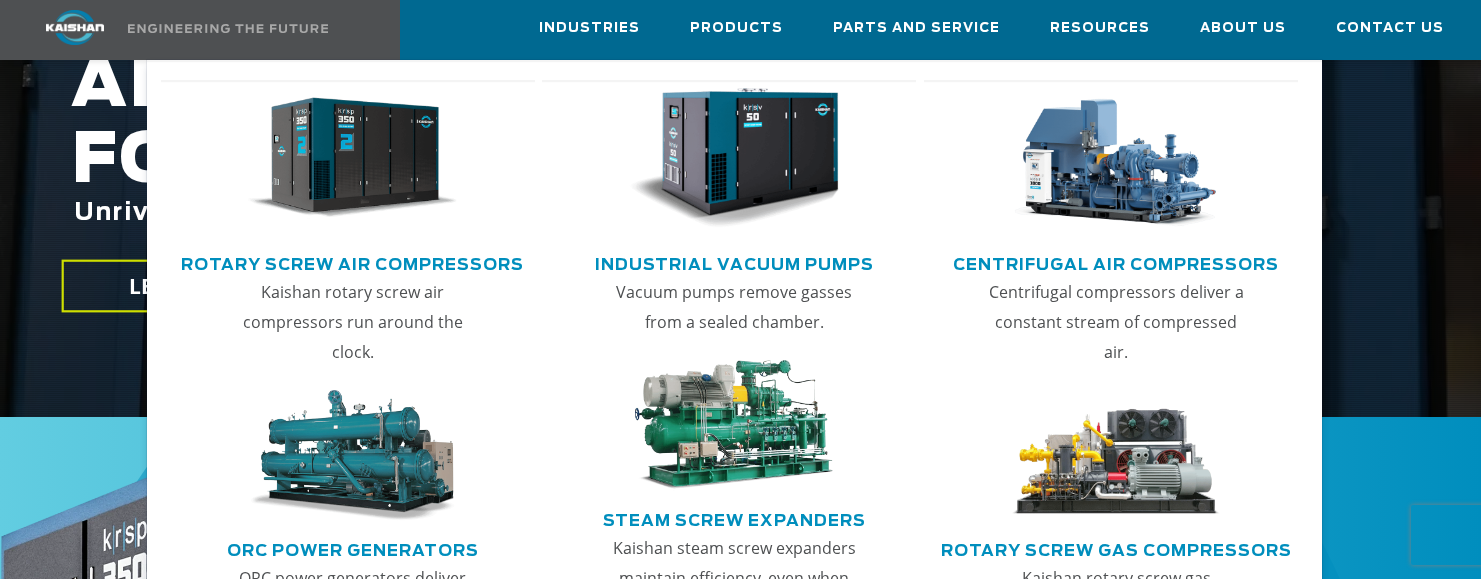 scroll, scrollTop: 400, scrollLeft: 0, axis: vertical 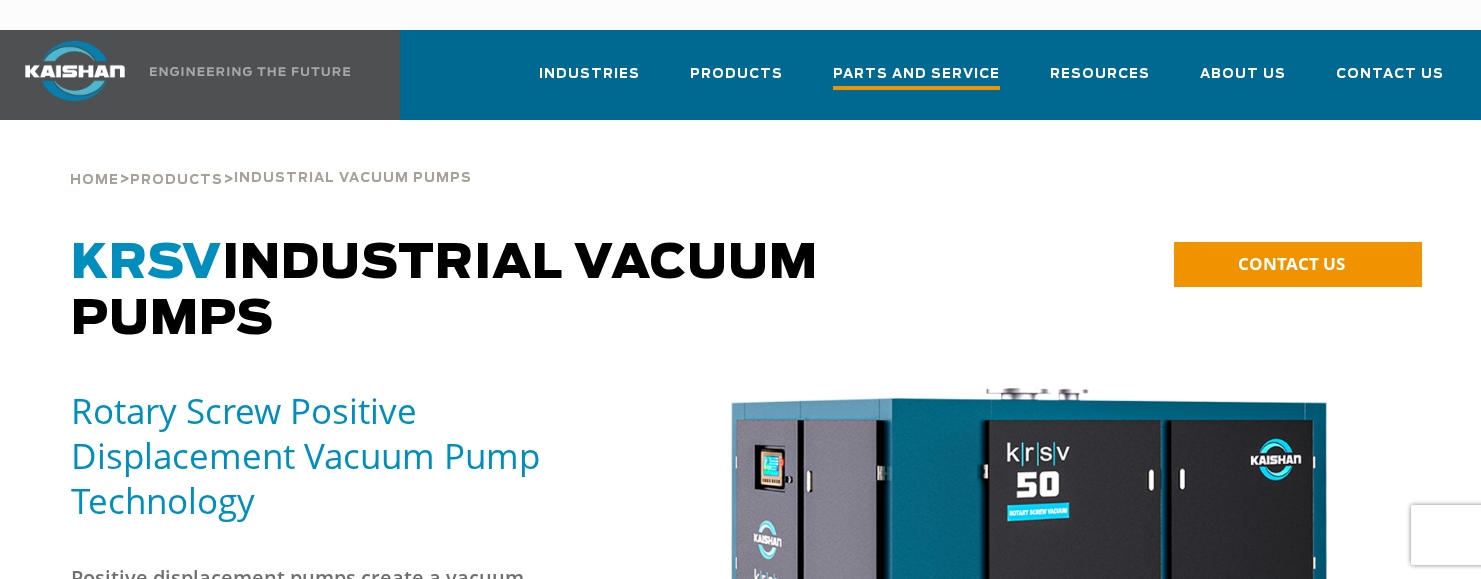 click on "Parts and Service" at bounding box center [916, 76] 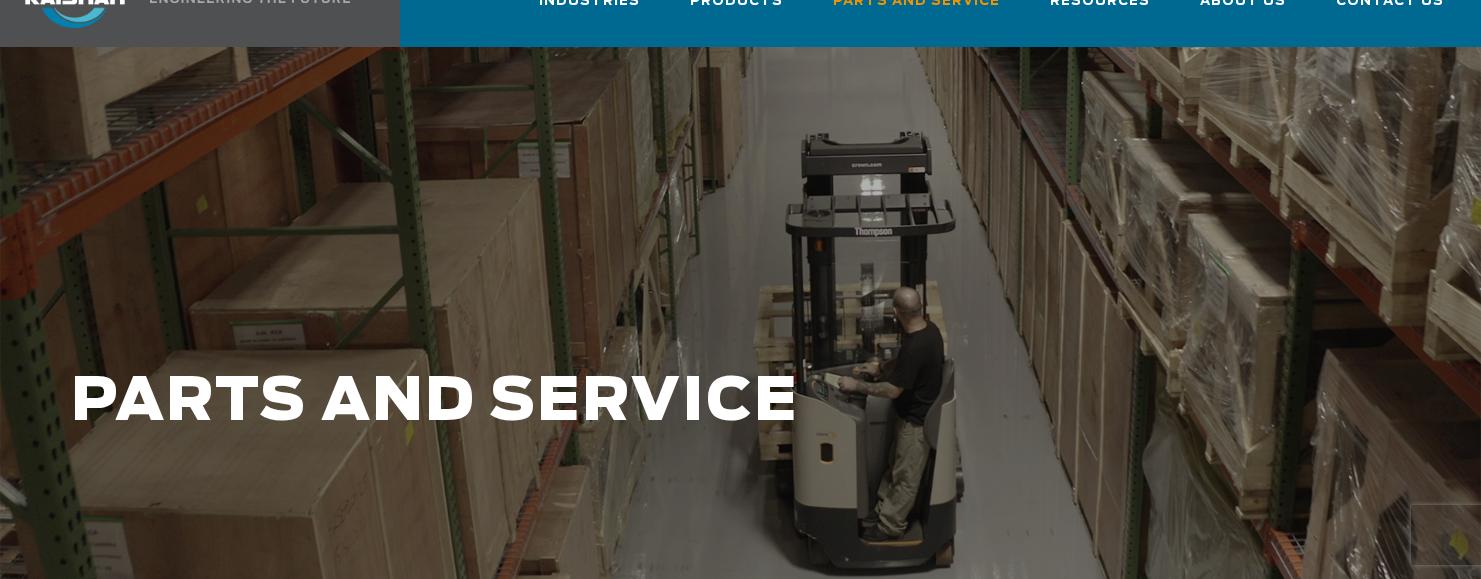scroll, scrollTop: 0, scrollLeft: 0, axis: both 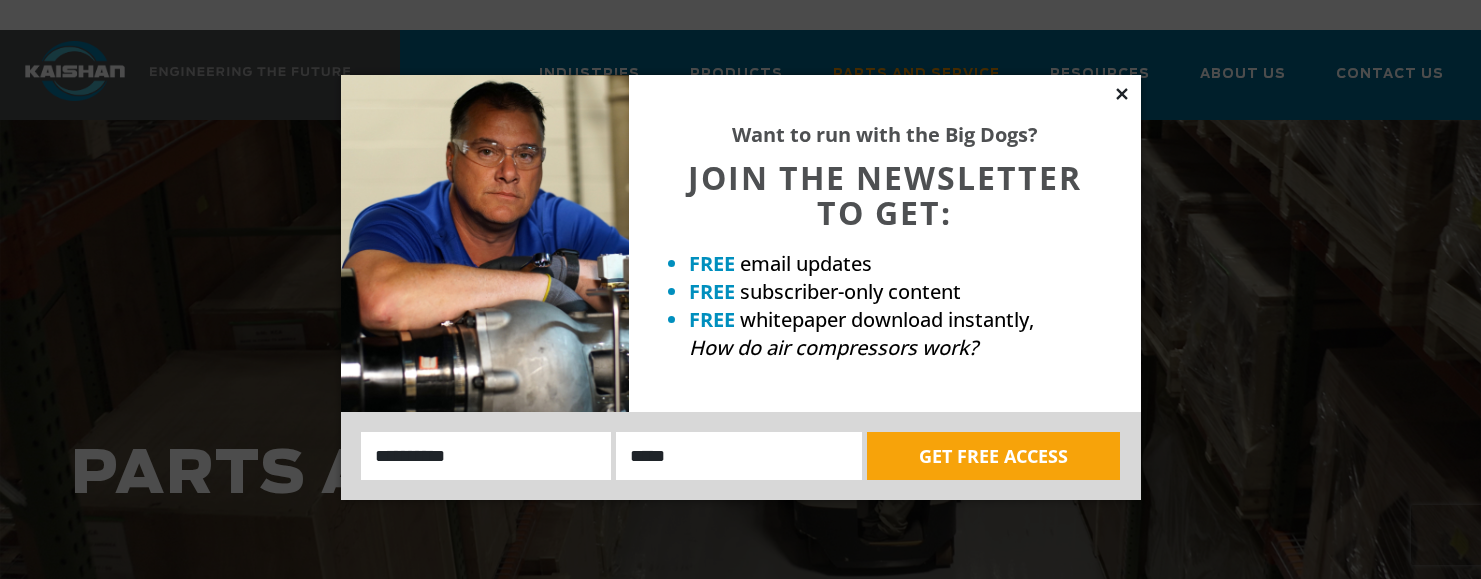 click 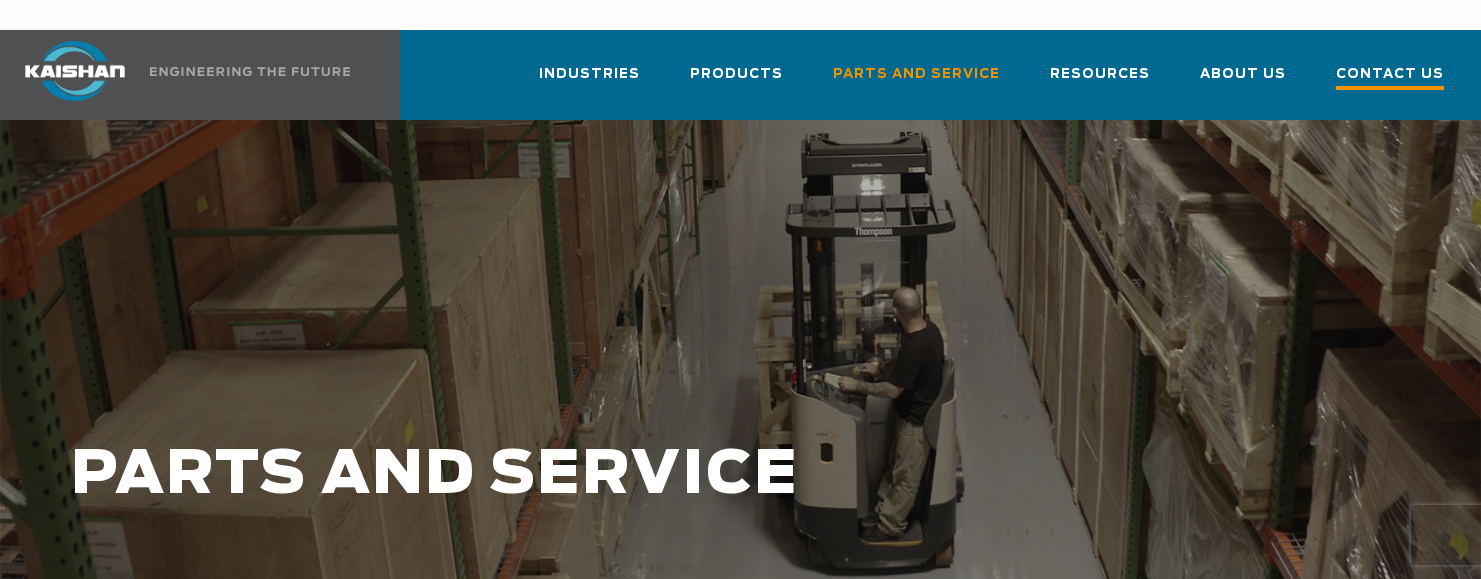 click on "Contact Us" at bounding box center [1390, 76] 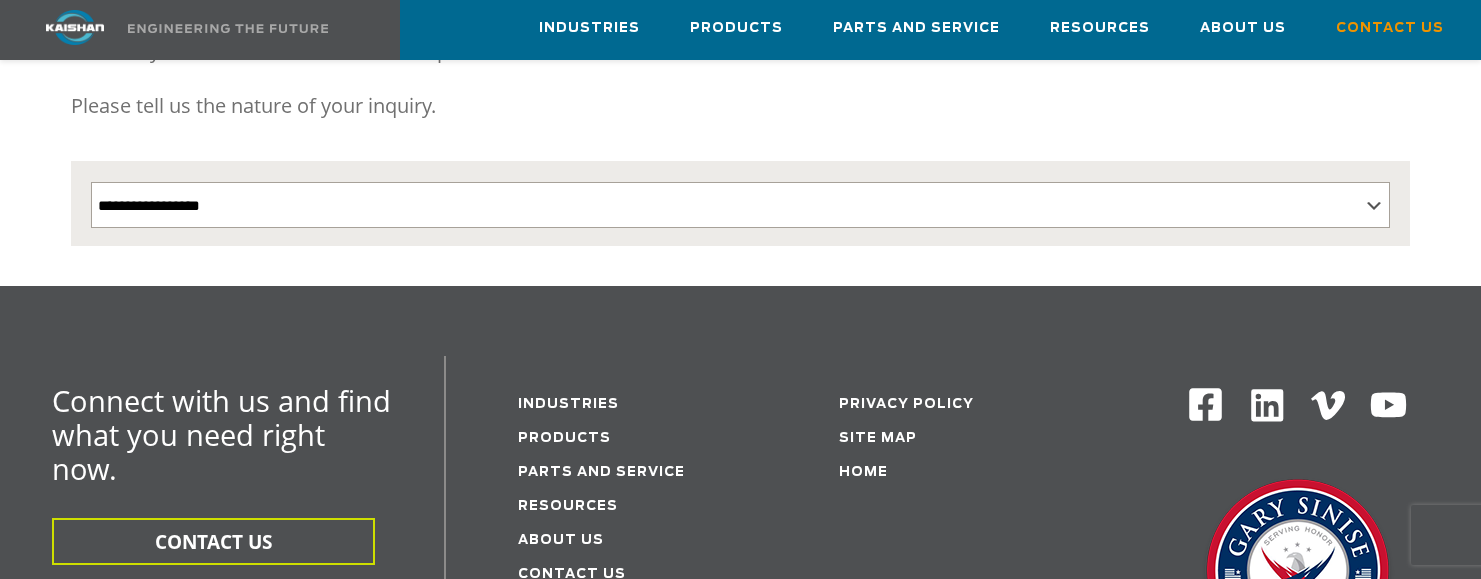 scroll, scrollTop: 400, scrollLeft: 0, axis: vertical 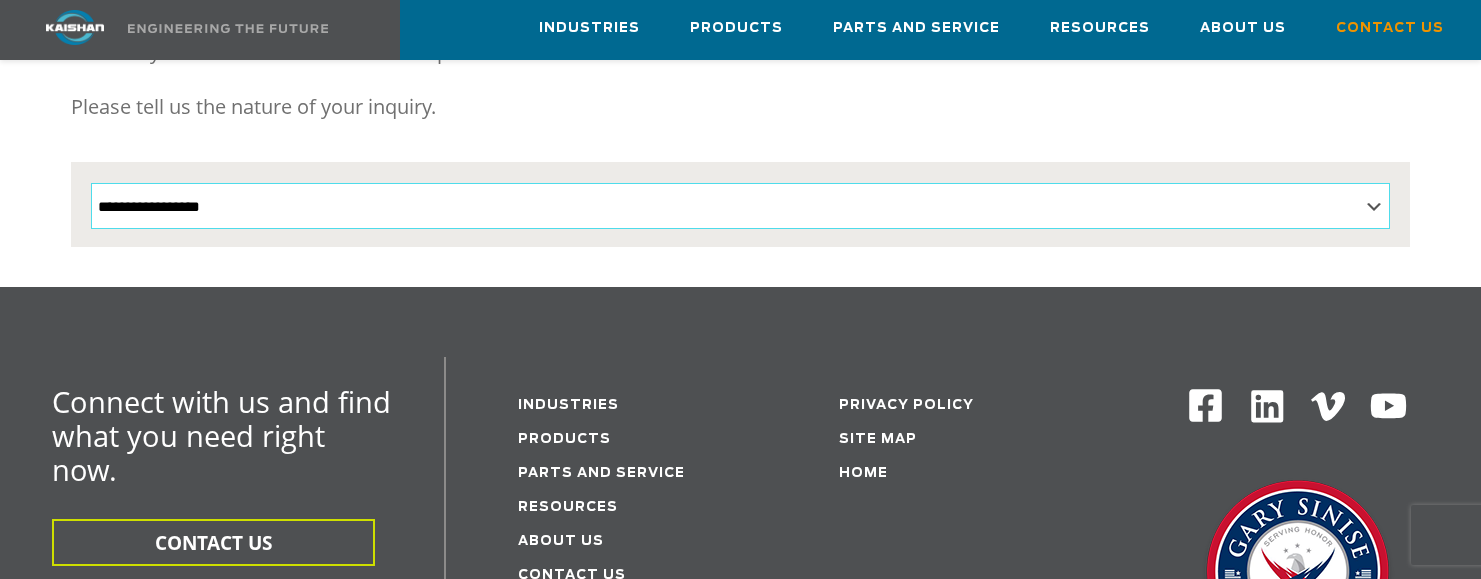 click on "**********" at bounding box center (740, 206) 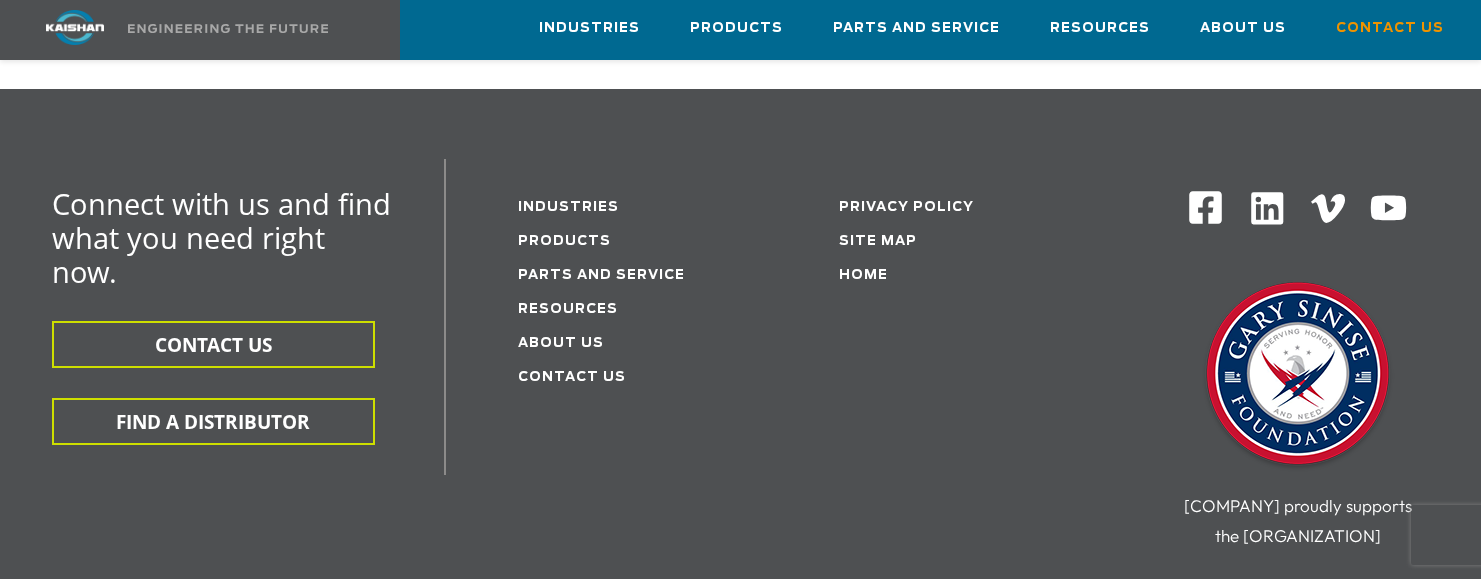 scroll, scrollTop: 600, scrollLeft: 0, axis: vertical 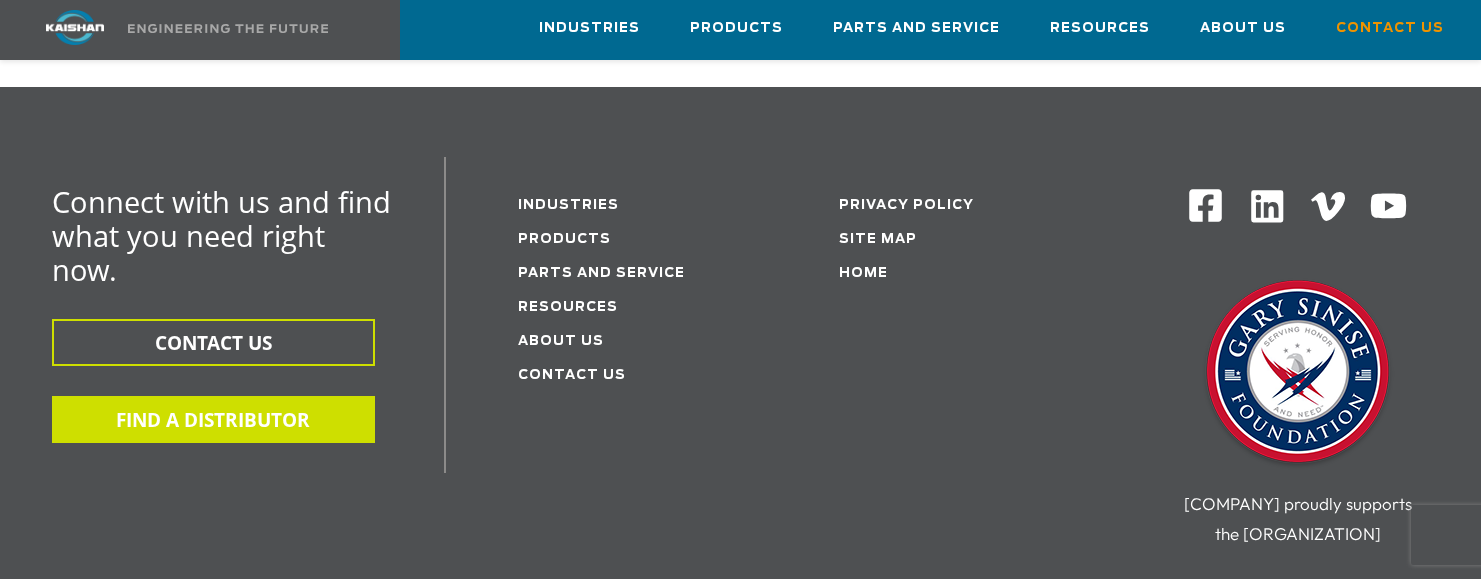 click on "FIND A DISTRIBUTOR" at bounding box center [213, 419] 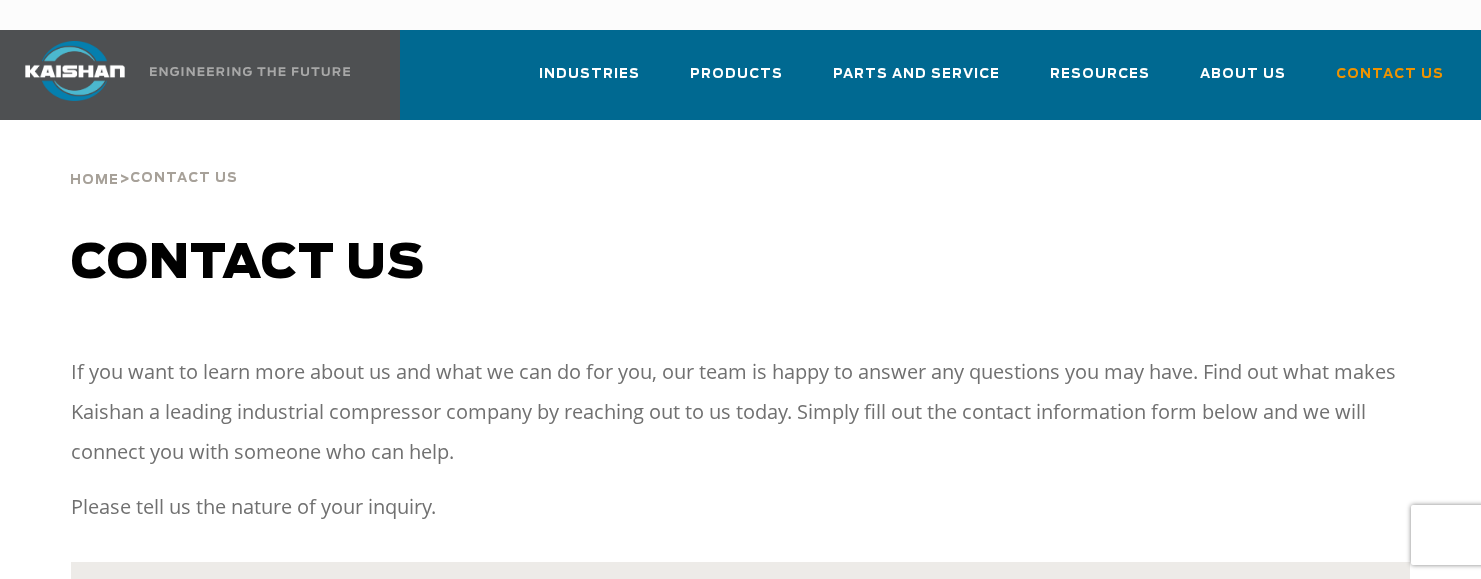 select on "**********" 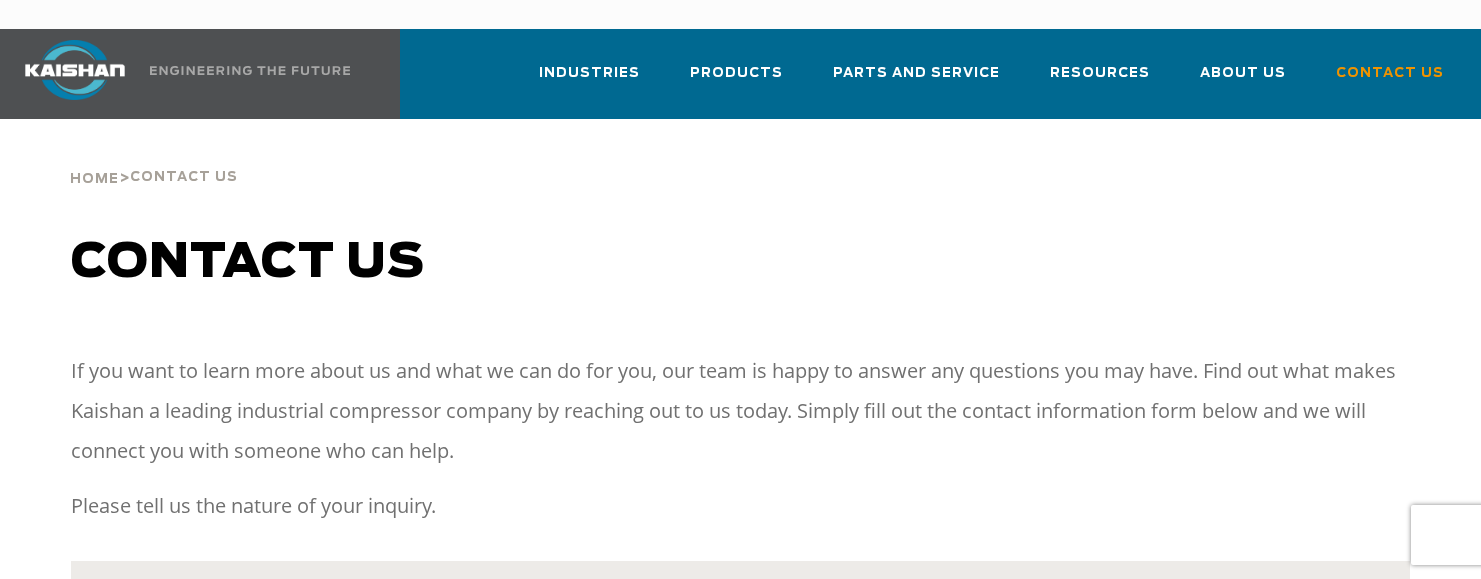 scroll, scrollTop: 0, scrollLeft: 0, axis: both 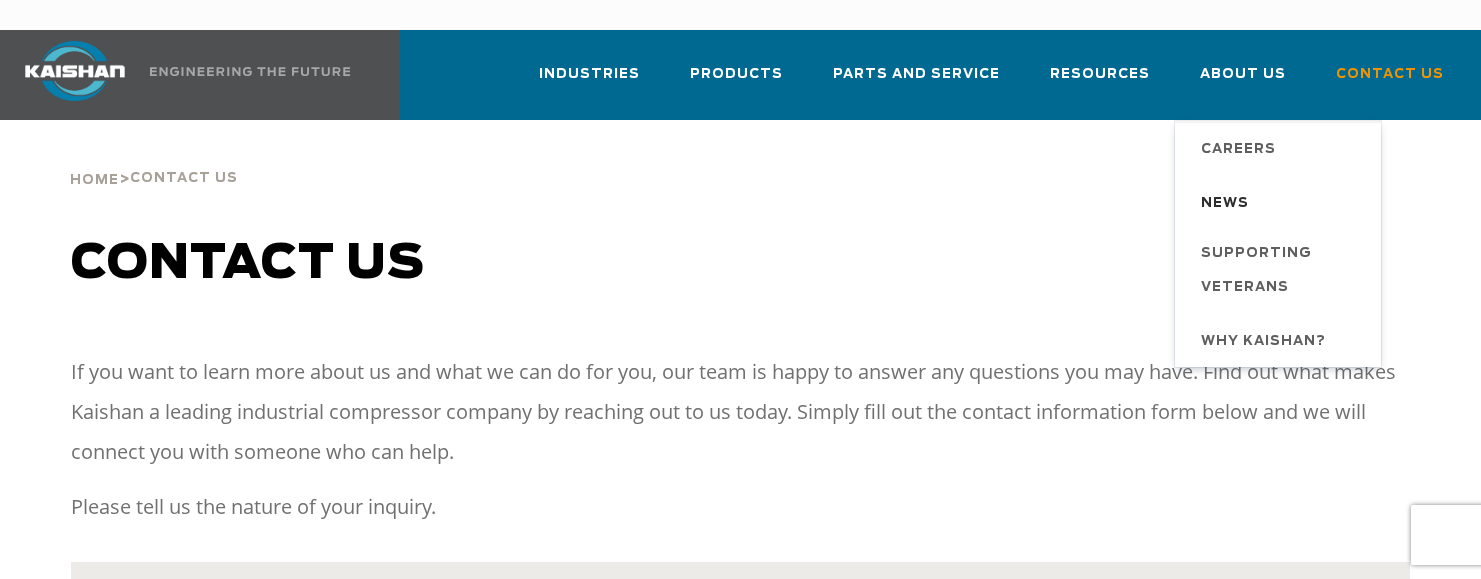 click on "News" at bounding box center [1225, 204] 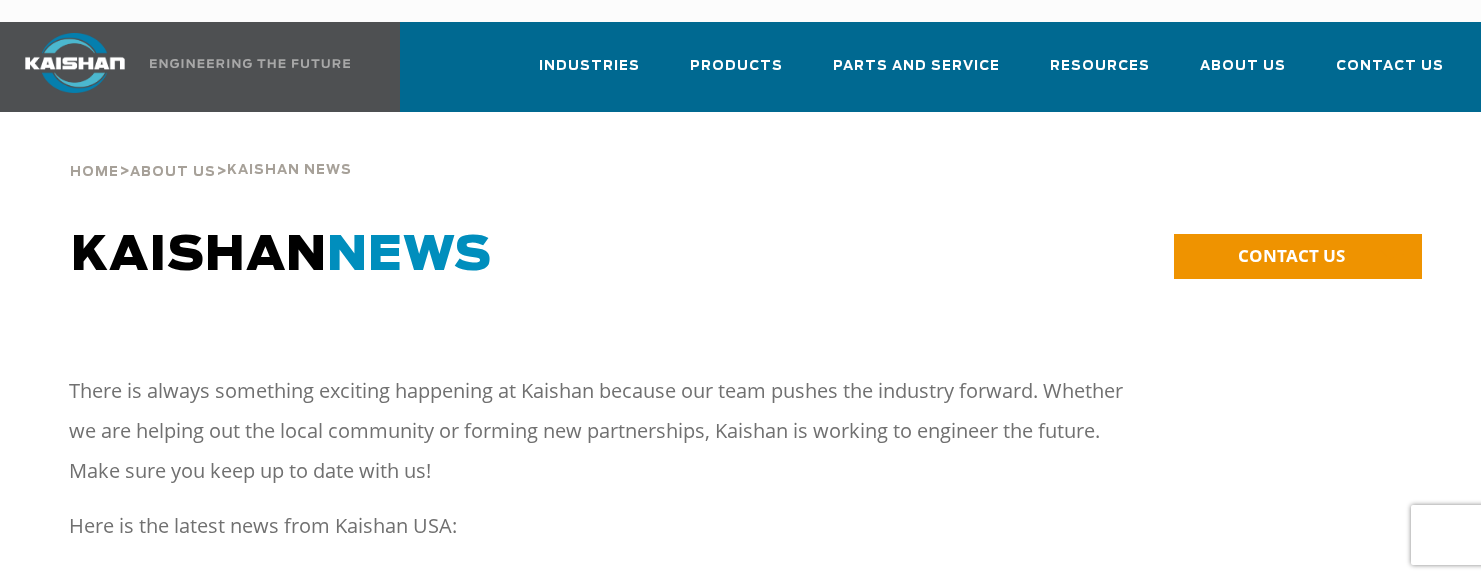 scroll, scrollTop: 0, scrollLeft: 0, axis: both 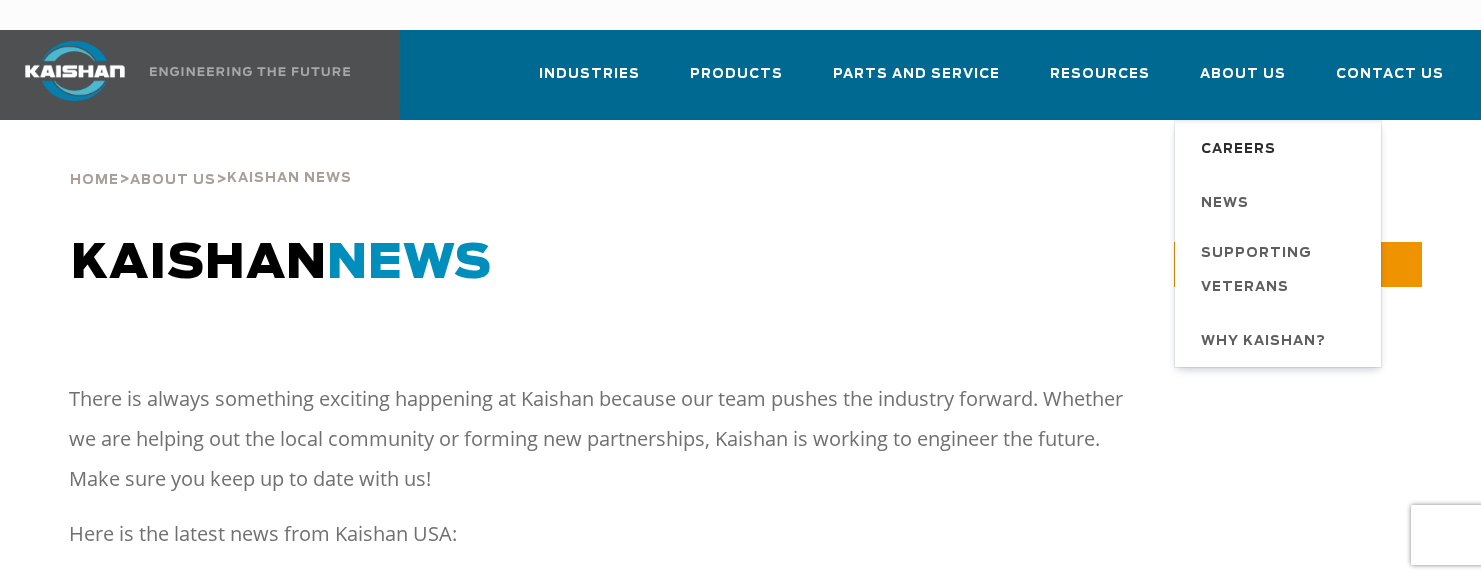 click on "Careers" at bounding box center (1238, 150) 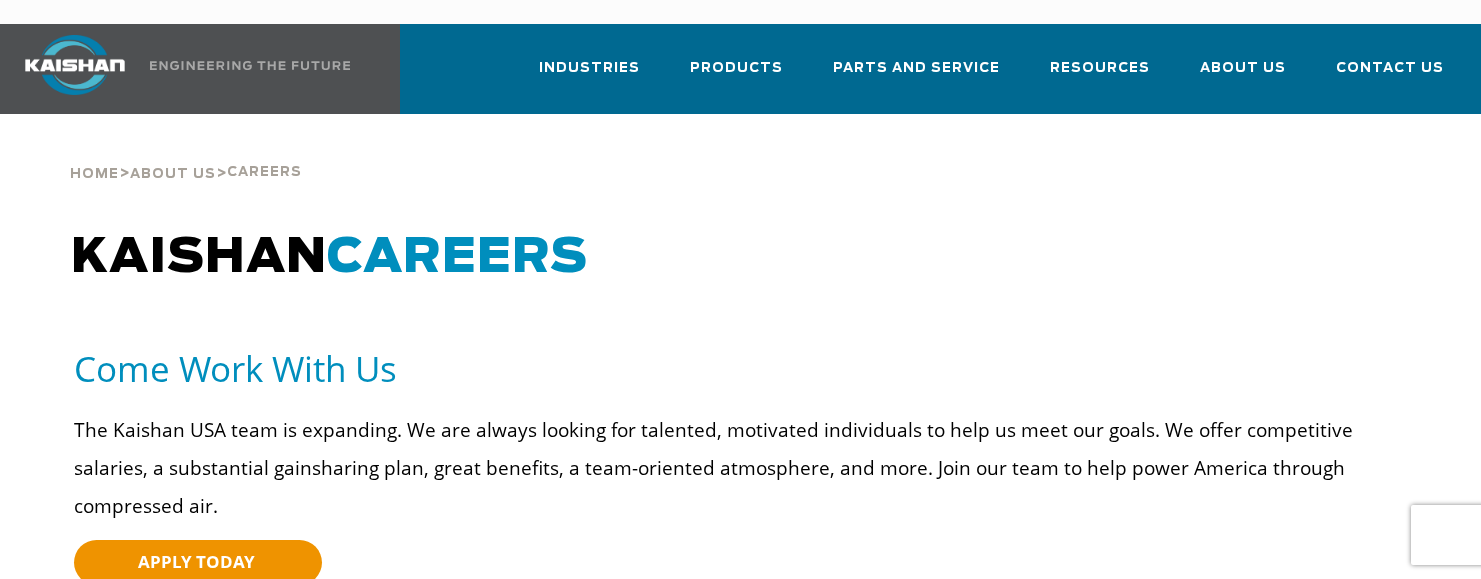 scroll, scrollTop: 0, scrollLeft: 0, axis: both 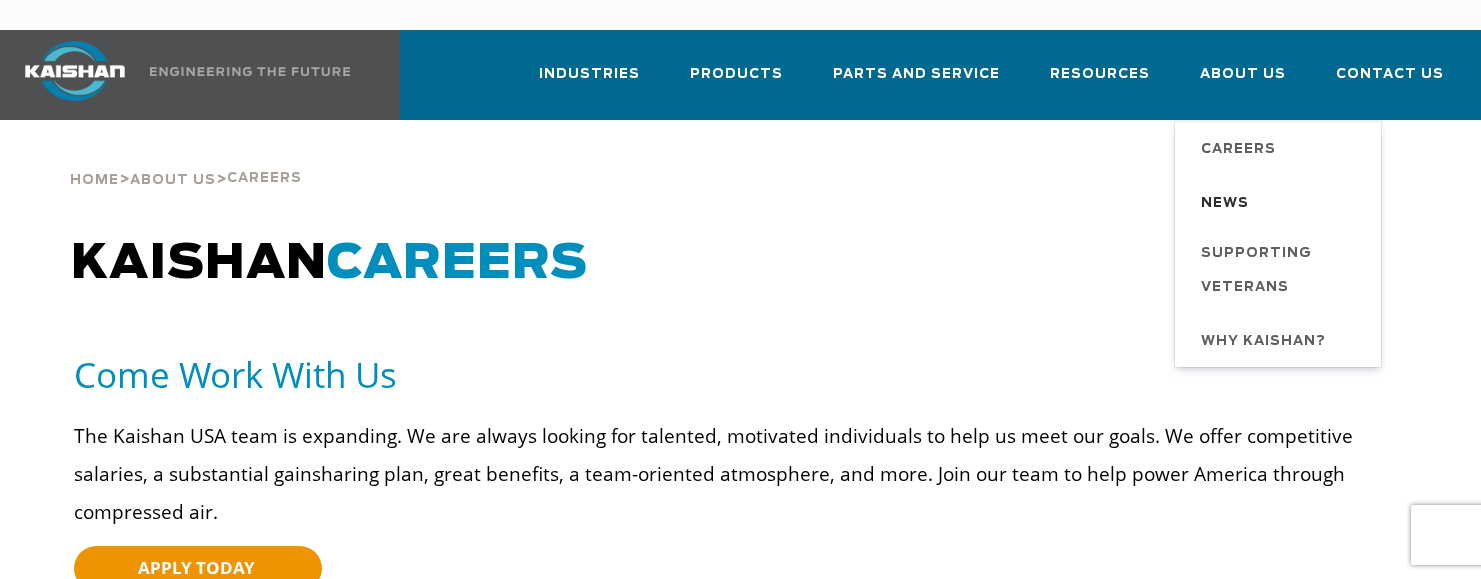 click on "News" at bounding box center (1225, 204) 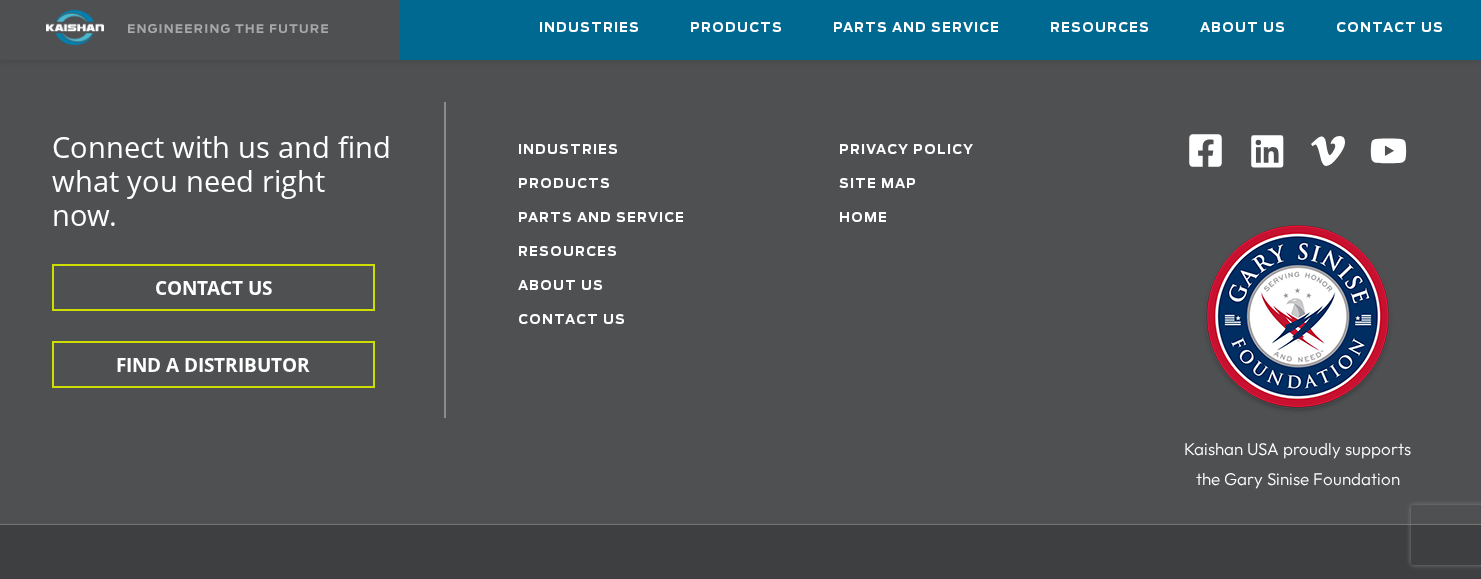 scroll, scrollTop: 2752, scrollLeft: 0, axis: vertical 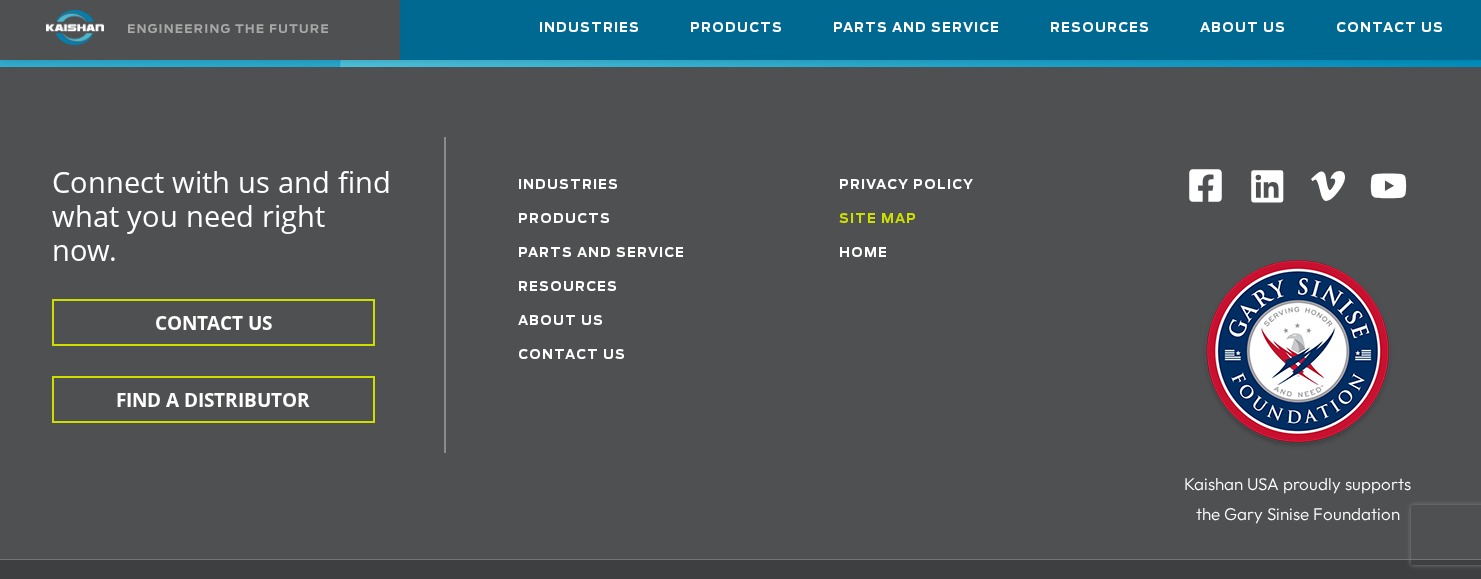 click on "Site Map" at bounding box center (878, 219) 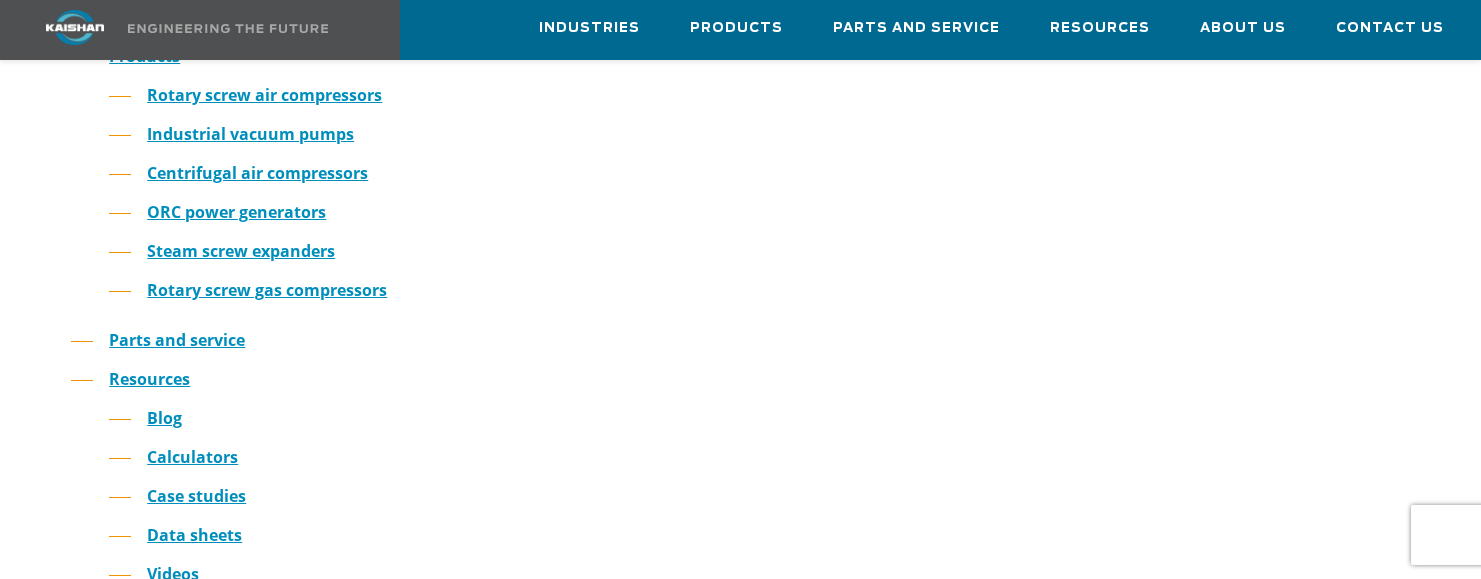 scroll, scrollTop: 0, scrollLeft: 0, axis: both 